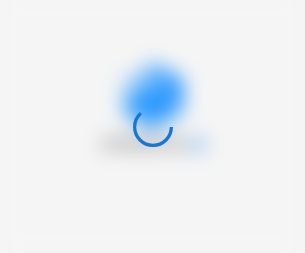 scroll, scrollTop: 0, scrollLeft: 0, axis: both 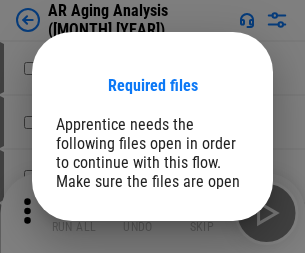 click on "Open" at bounding box center (209, 265) 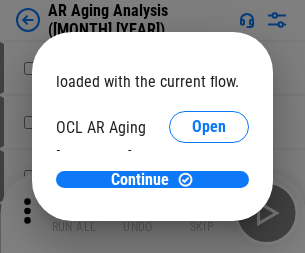 click on "Open" at bounding box center [209, 191] 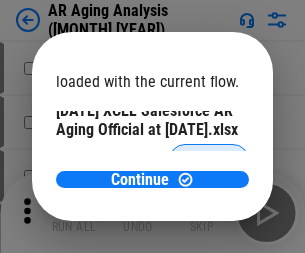 click on "Open" at bounding box center (209, 160) 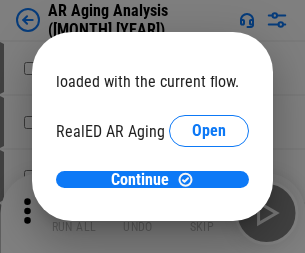click on "Open" at bounding box center (209, 91) 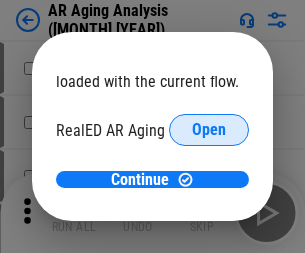 click on "Open" at bounding box center (209, 130) 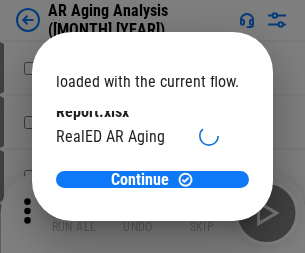scroll, scrollTop: 438, scrollLeft: 0, axis: vertical 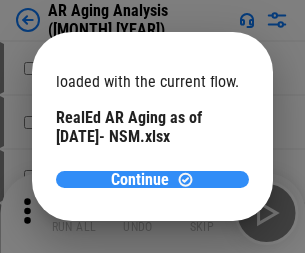 click on "Continue" at bounding box center [140, 180] 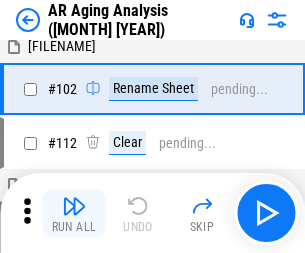 click at bounding box center [74, 206] 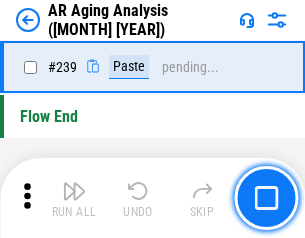 scroll, scrollTop: 3100, scrollLeft: 0, axis: vertical 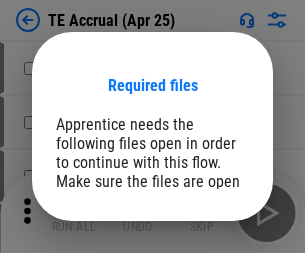 click on "Open" at bounding box center [209, 287] 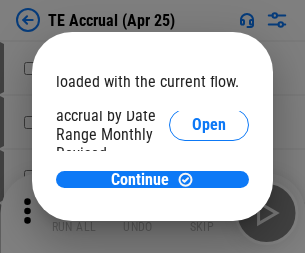 scroll, scrollTop: 119, scrollLeft: 0, axis: vertical 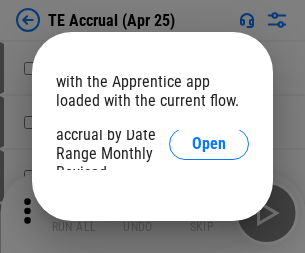 click on "Open" at bounding box center [209, 230] 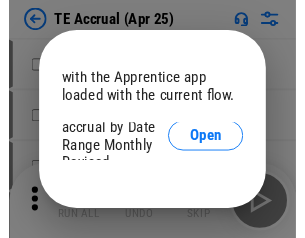 scroll, scrollTop: 93, scrollLeft: 0, axis: vertical 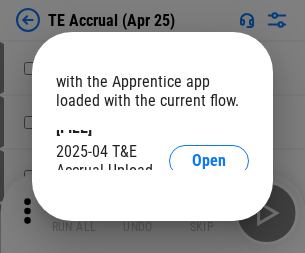 click on "Continue" at bounding box center [140, 199] 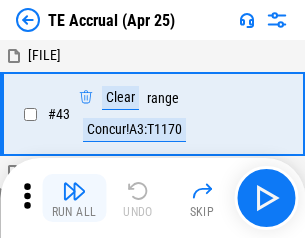 click at bounding box center (74, 191) 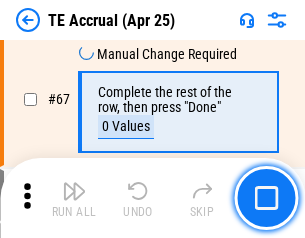 scroll, scrollTop: 672, scrollLeft: 0, axis: vertical 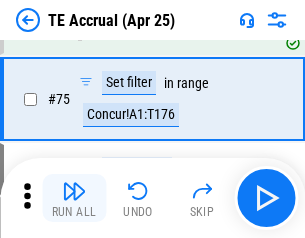 click at bounding box center (74, 191) 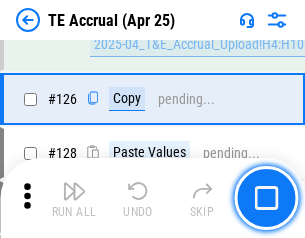 scroll, scrollTop: 3928, scrollLeft: 0, axis: vertical 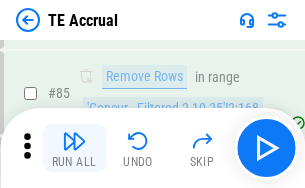 click at bounding box center (74, 141) 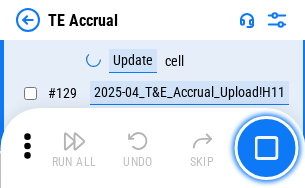 scroll, scrollTop: 4178, scrollLeft: 0, axis: vertical 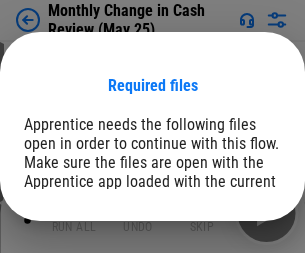 click on "Open" at bounding box center (241, 246) 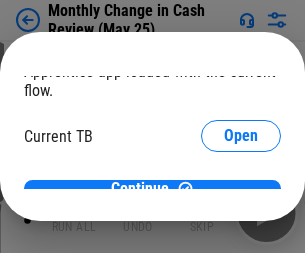 click on "Open" at bounding box center (241, 197) 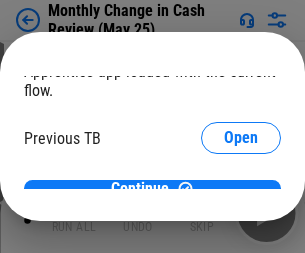 scroll, scrollTop: 65, scrollLeft: 0, axis: vertical 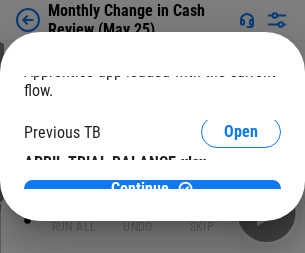 click on "Open" at bounding box center [326, 193] 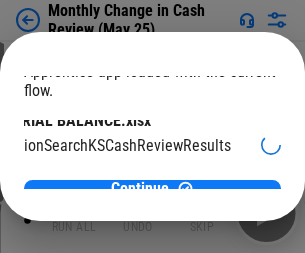 scroll, scrollTop: 126, scrollLeft: 80, axis: both 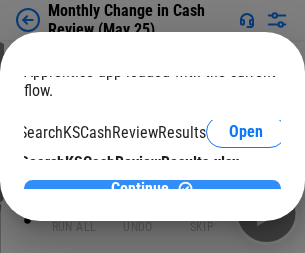 click on "Continue" at bounding box center (140, 189) 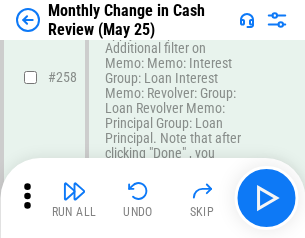 scroll, scrollTop: 5369, scrollLeft: 0, axis: vertical 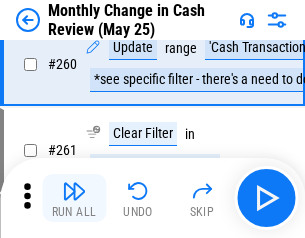 click at bounding box center (74, 191) 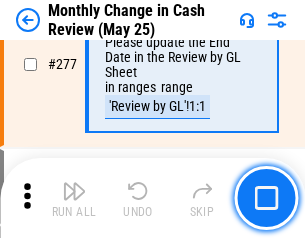 scroll, scrollTop: 6051, scrollLeft: 0, axis: vertical 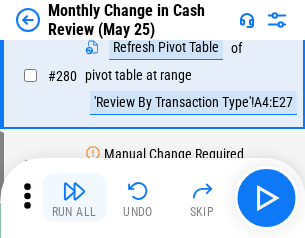 click at bounding box center [74, 191] 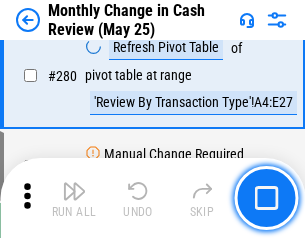 scroll, scrollTop: 6194, scrollLeft: 0, axis: vertical 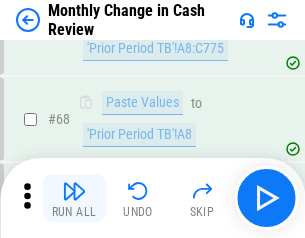 click at bounding box center [74, 191] 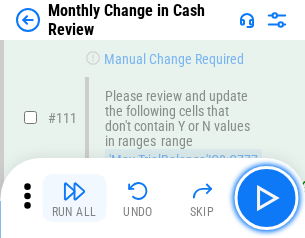 scroll, scrollTop: 2362, scrollLeft: 0, axis: vertical 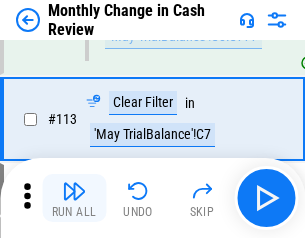 click at bounding box center (74, 191) 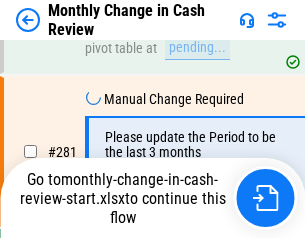 scroll, scrollTop: 6148, scrollLeft: 0, axis: vertical 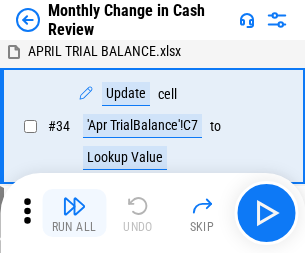 click at bounding box center [74, 206] 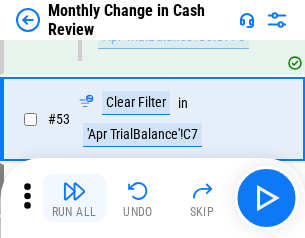 click at bounding box center [74, 191] 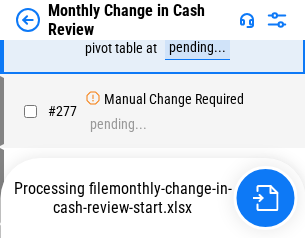 scroll, scrollTop: 6028, scrollLeft: 0, axis: vertical 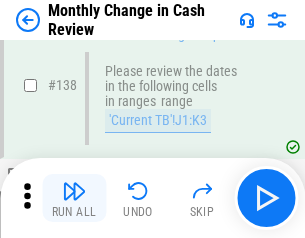 click at bounding box center [74, 191] 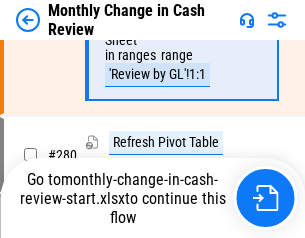scroll, scrollTop: 6028, scrollLeft: 0, axis: vertical 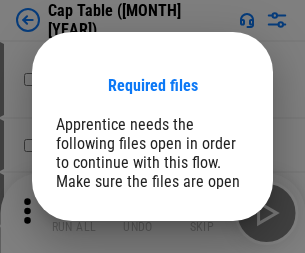 click on "Open" at bounding box center (209, 268) 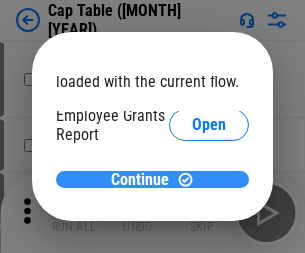 click on "Continue" at bounding box center (140, 180) 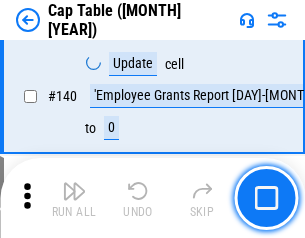 scroll, scrollTop: 3975, scrollLeft: 0, axis: vertical 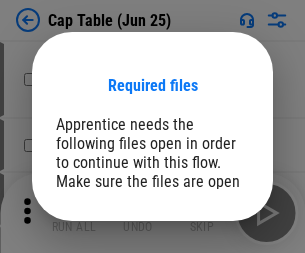 click on "Open" at bounding box center [209, 268] 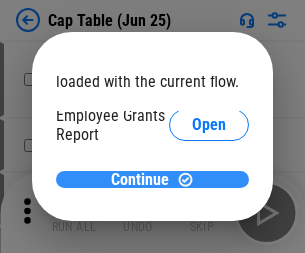 click on "Continue" at bounding box center [140, 180] 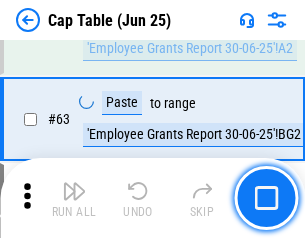 scroll, scrollTop: 988, scrollLeft: 0, axis: vertical 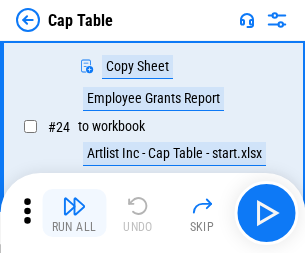 click at bounding box center [74, 206] 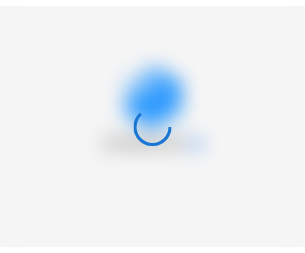 scroll, scrollTop: 0, scrollLeft: 0, axis: both 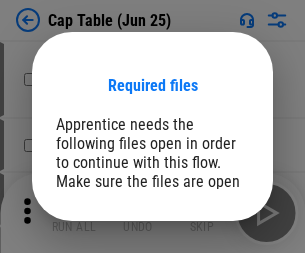 click on "Open" at bounding box center (209, 268) 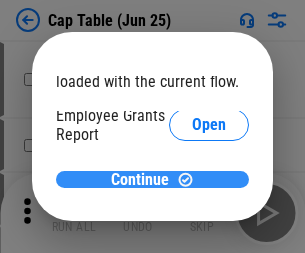 click on "Continue" at bounding box center (140, 180) 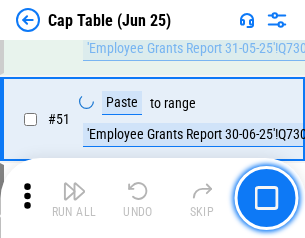 scroll, scrollTop: 800, scrollLeft: 0, axis: vertical 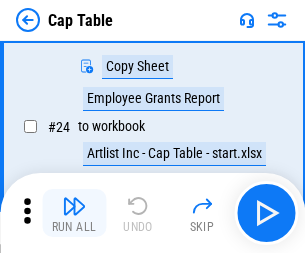 click at bounding box center (74, 206) 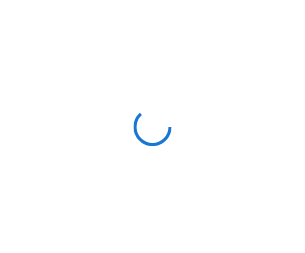 scroll, scrollTop: 0, scrollLeft: 0, axis: both 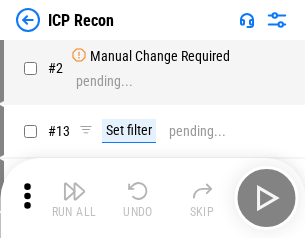 click at bounding box center (74, 191) 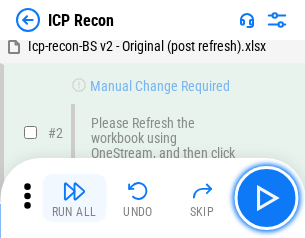 scroll, scrollTop: 136, scrollLeft: 0, axis: vertical 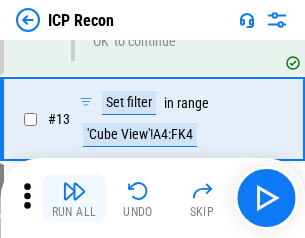 click at bounding box center (74, 191) 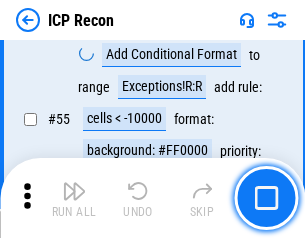 scroll, scrollTop: 1743, scrollLeft: 0, axis: vertical 